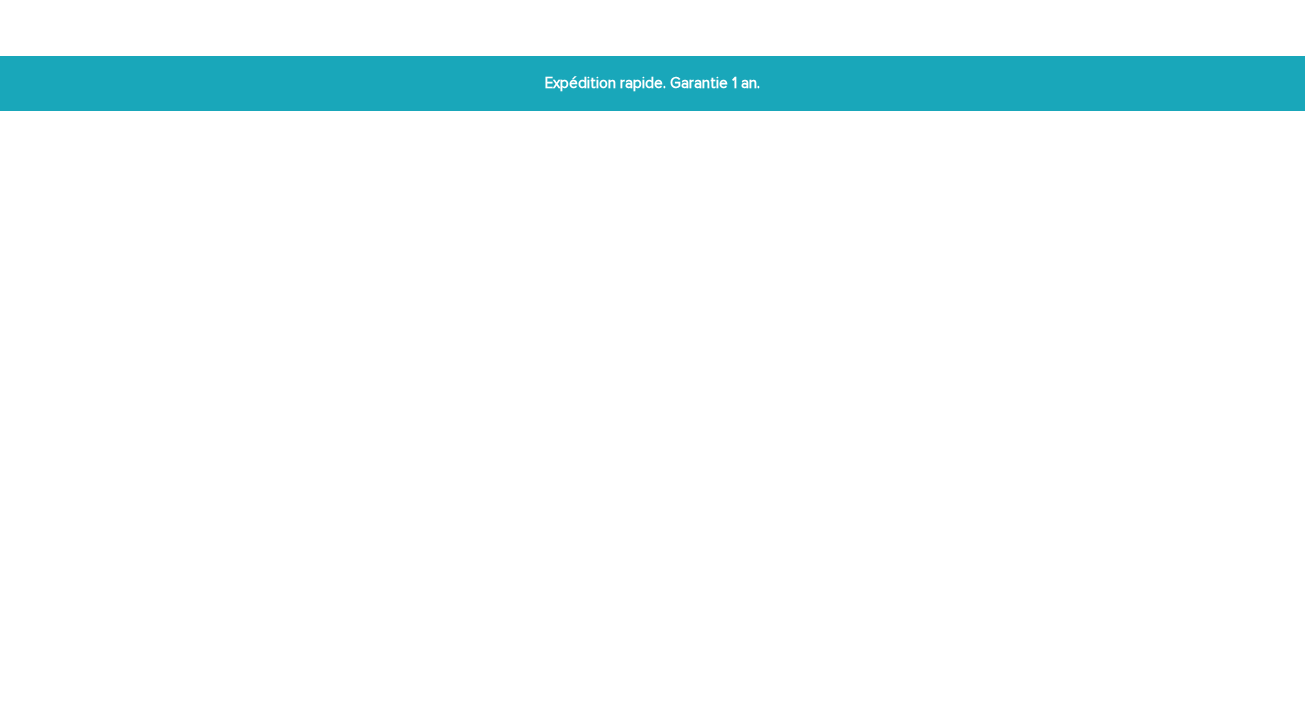 scroll, scrollTop: 0, scrollLeft: 0, axis: both 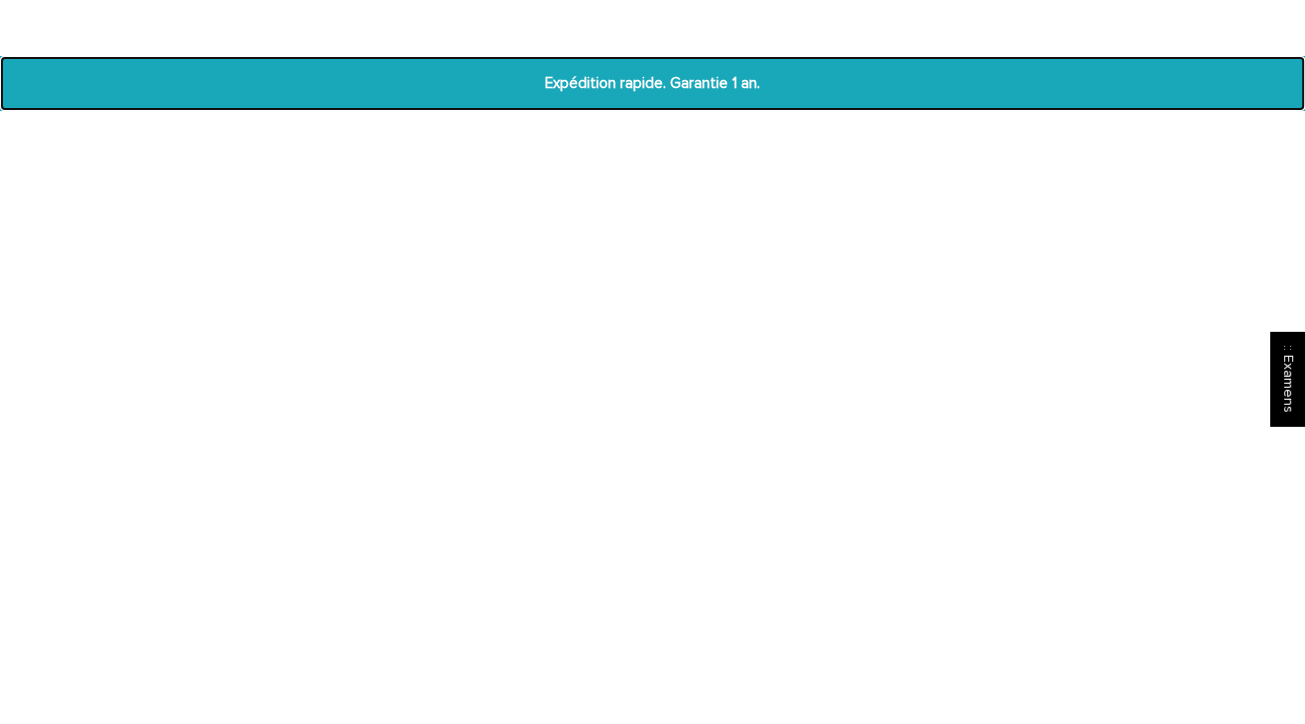click on "Expédition rapide. Garantie 1 an.   Expédition rapide. Garantie 1 an.
BOUTIQUE
BRACELETS
TEXTE   Un carburant inspirant pour une croissance maximale.
CRÉATIF   Cliquez et voyez par vous-même.
ORIGINAUX   Élégant, subtil et stylé.
CONSCIENCE   La mode rencontre le symbolisme.
DRAPEAUX   Là où tout a commencé : le drapeau du [GEOGRAPHIC_DATA].
AUTRE
ÉTÉ 25       VENTE" at bounding box center (652, 1511) 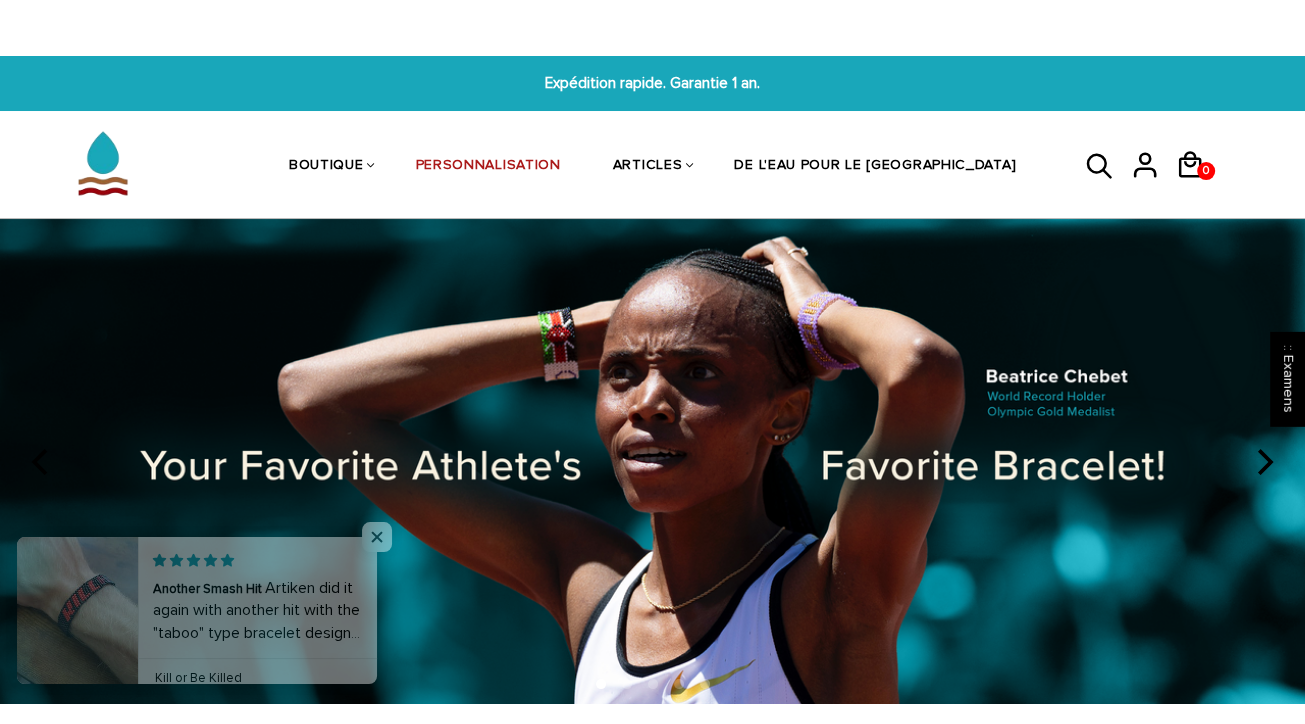 click at bounding box center (652, 461) 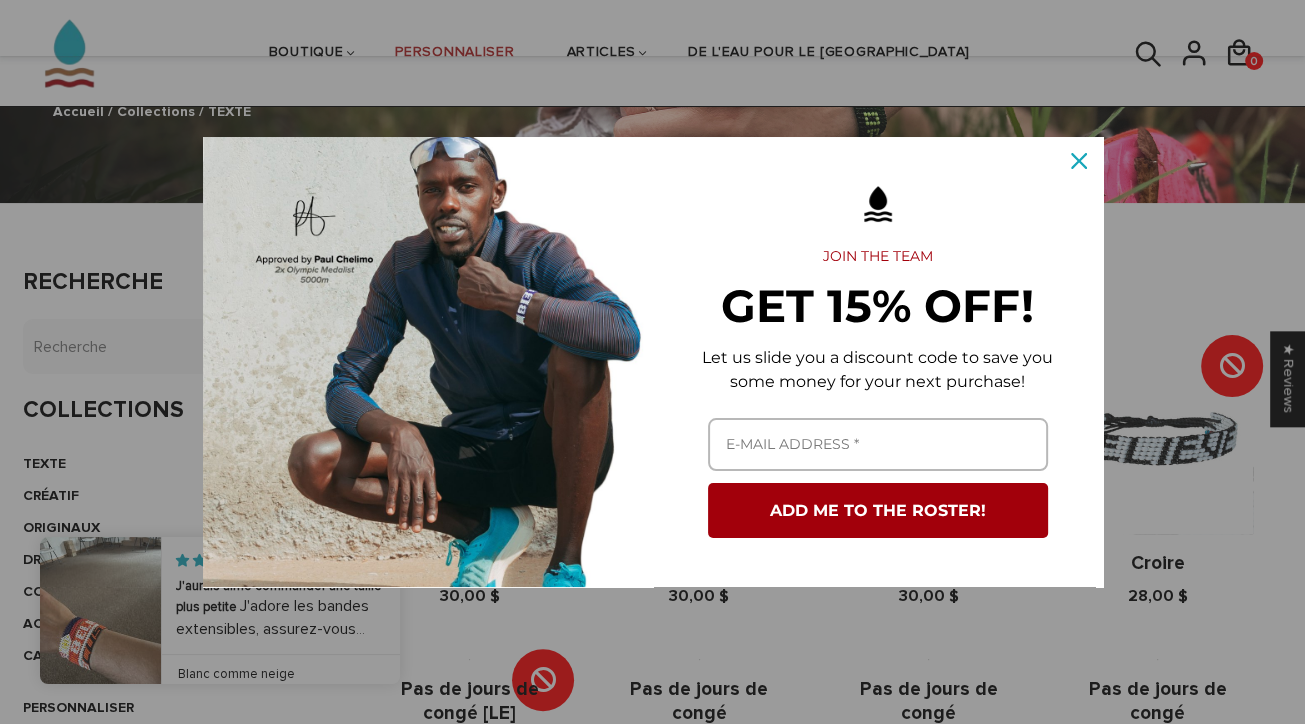 scroll, scrollTop: 316, scrollLeft: 0, axis: vertical 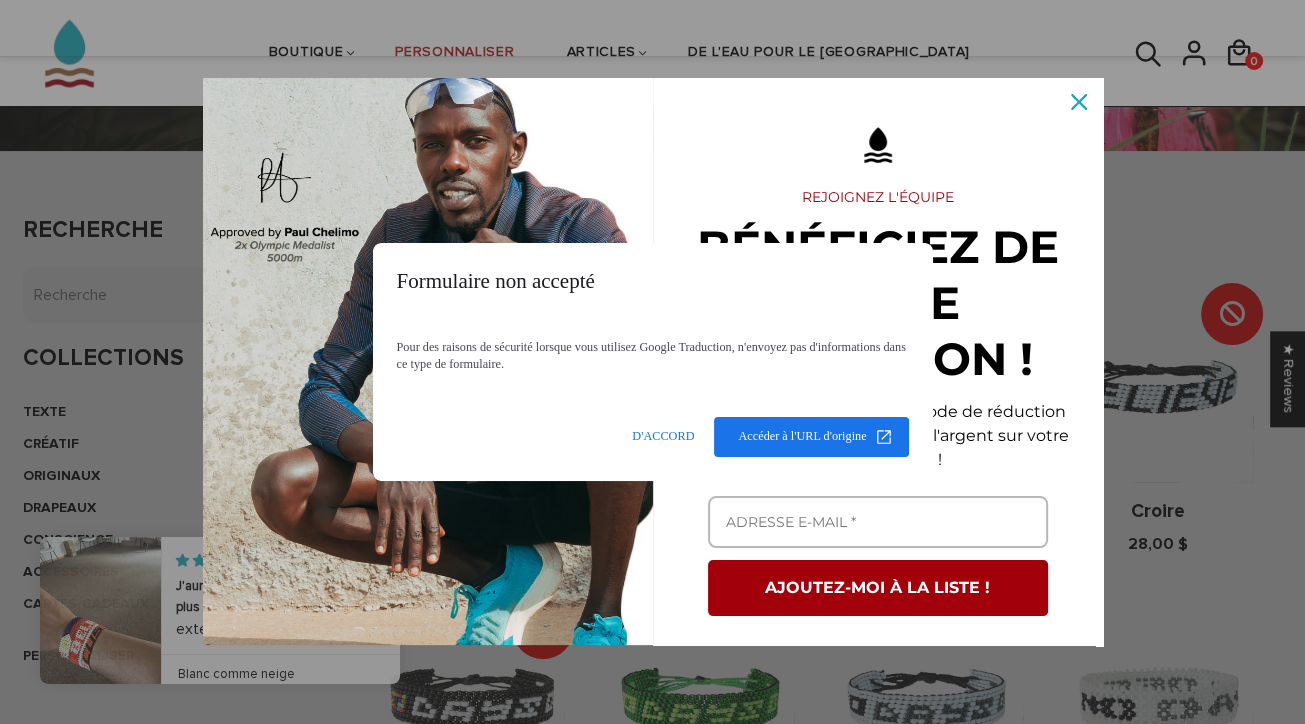 click on "Expédition rapide. Garantie 1 an.   Expédition rapide. Garantie 1 an.
BOUTIQUE
BRACELETS
TEXTE   Un carburant inspirant pour une croissance maximale.
CRÉATIF   Cliquez et voyez par vous-même.
ORIGINAUX   Élégant, subtil et stylé.
CONSCIENCE   La mode rencontre le symbolisme.
DRAPEAUX   Là où tout a commencé : le drapeau du [GEOGRAPHIC_DATA].
AUTRE
ÉTÉ 25       VENTE" at bounding box center [652, 1055] 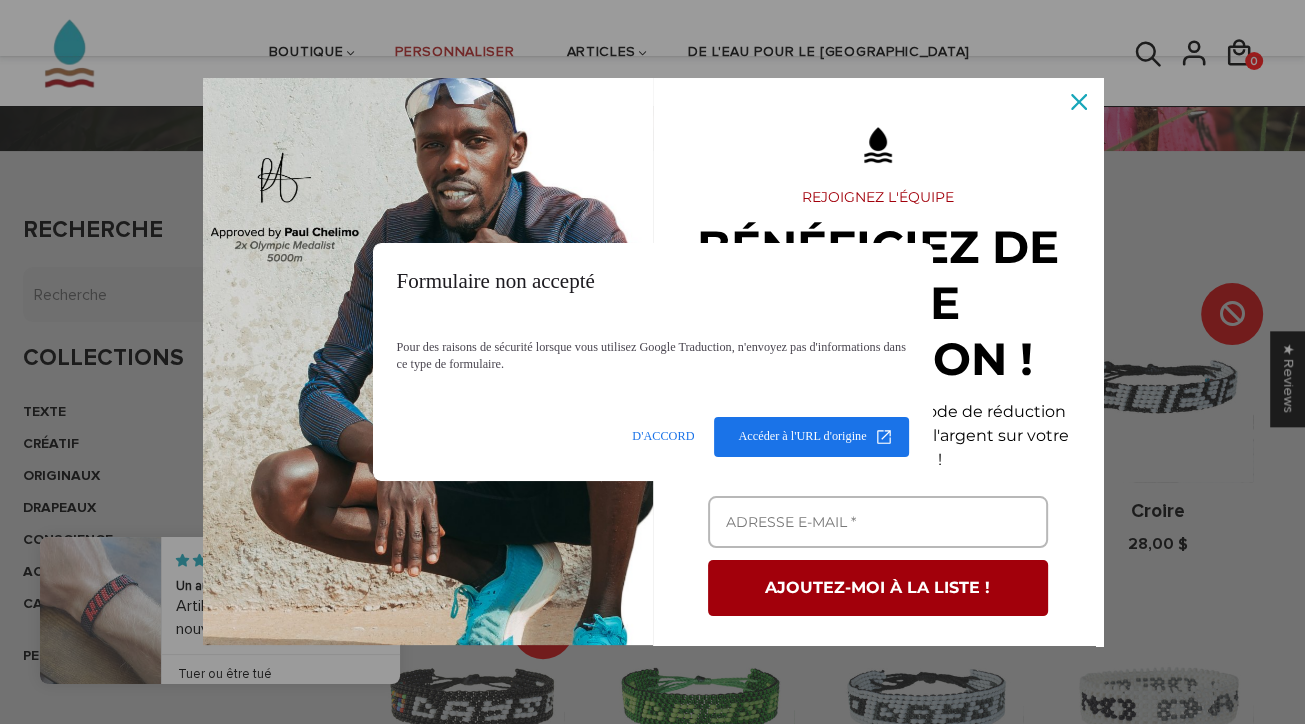 click on "Formulaire non accepté
Pour des raisons de sécurité lorsque vous utilisez Google Traduction, n'envoyez pas d'informations dans ce type de formulaire.
D'ACCORD Accéder à l'URL d'origine open_in_new" at bounding box center [653, 362] 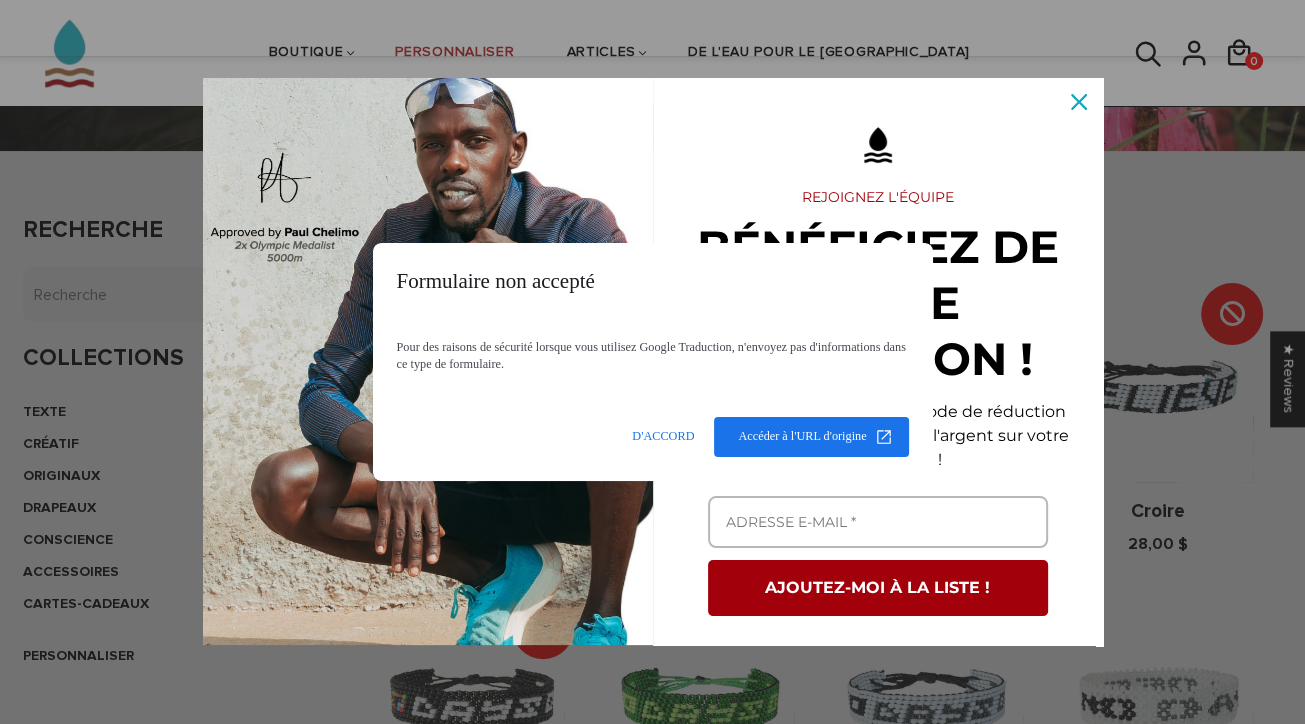 click at bounding box center (878, 522) 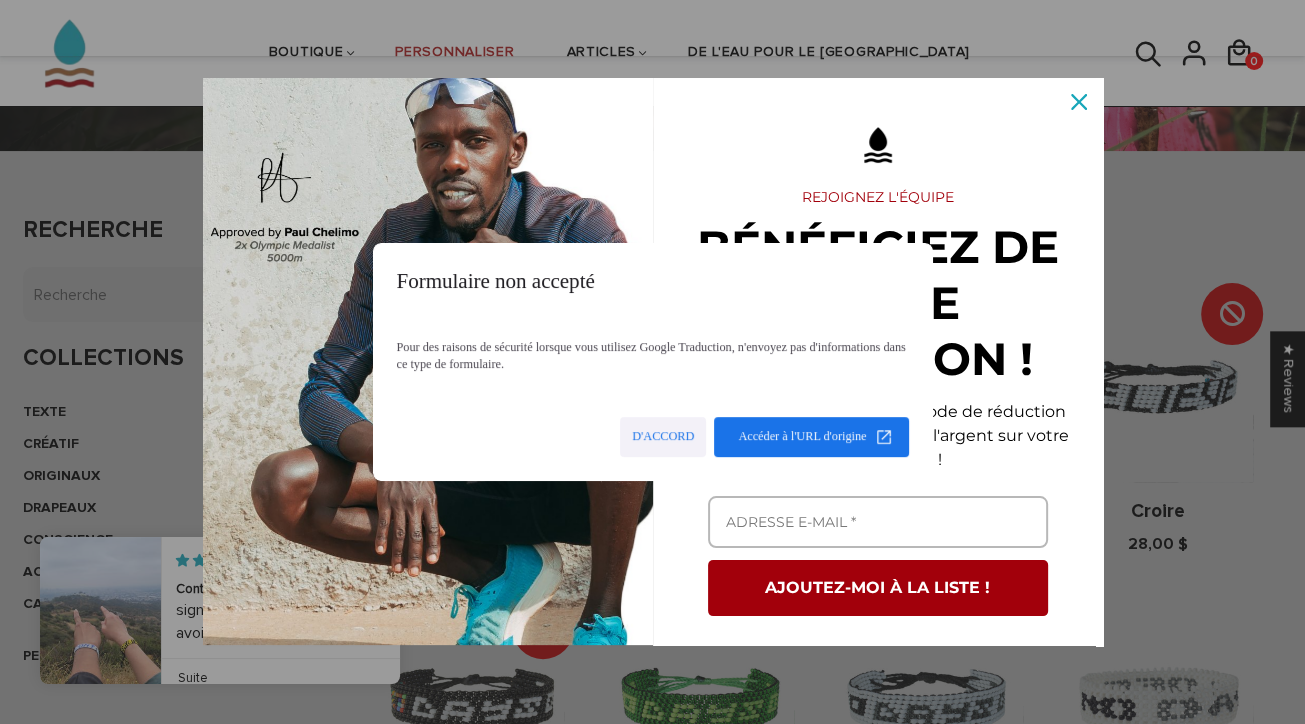 click at bounding box center [663, 437] 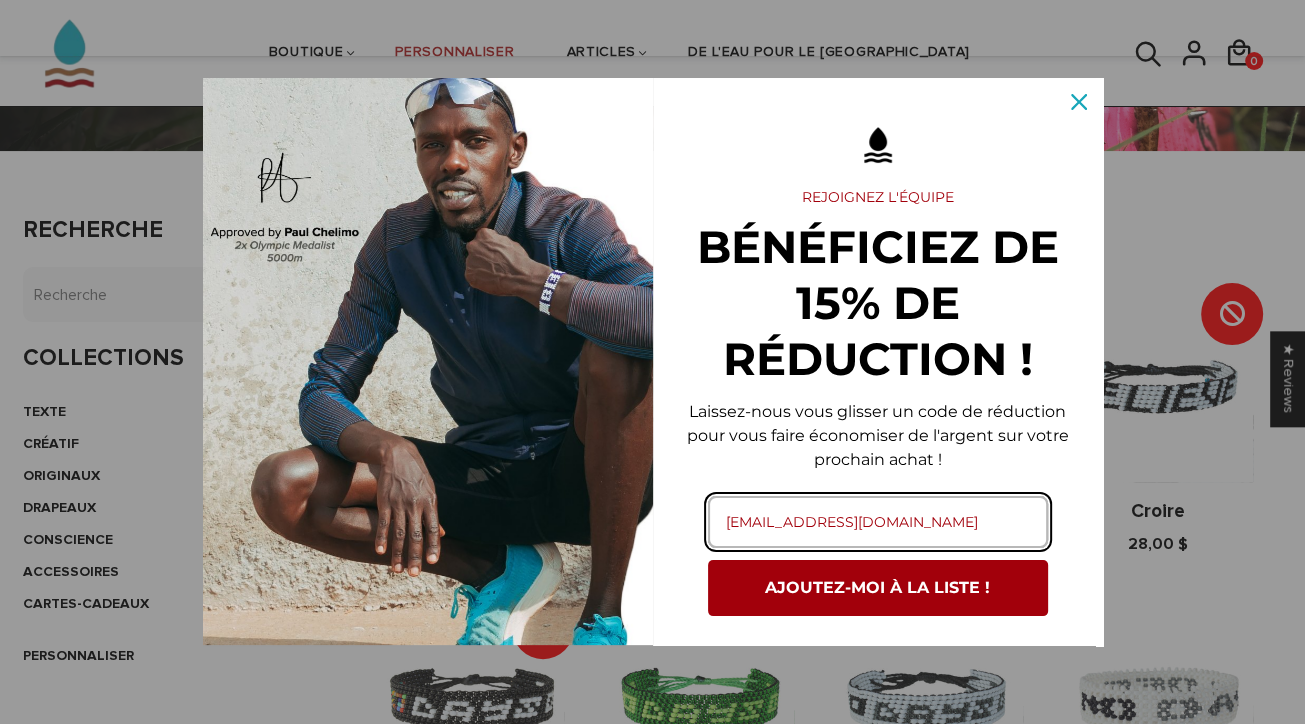 type on "dyhar77@hotmail.fr" 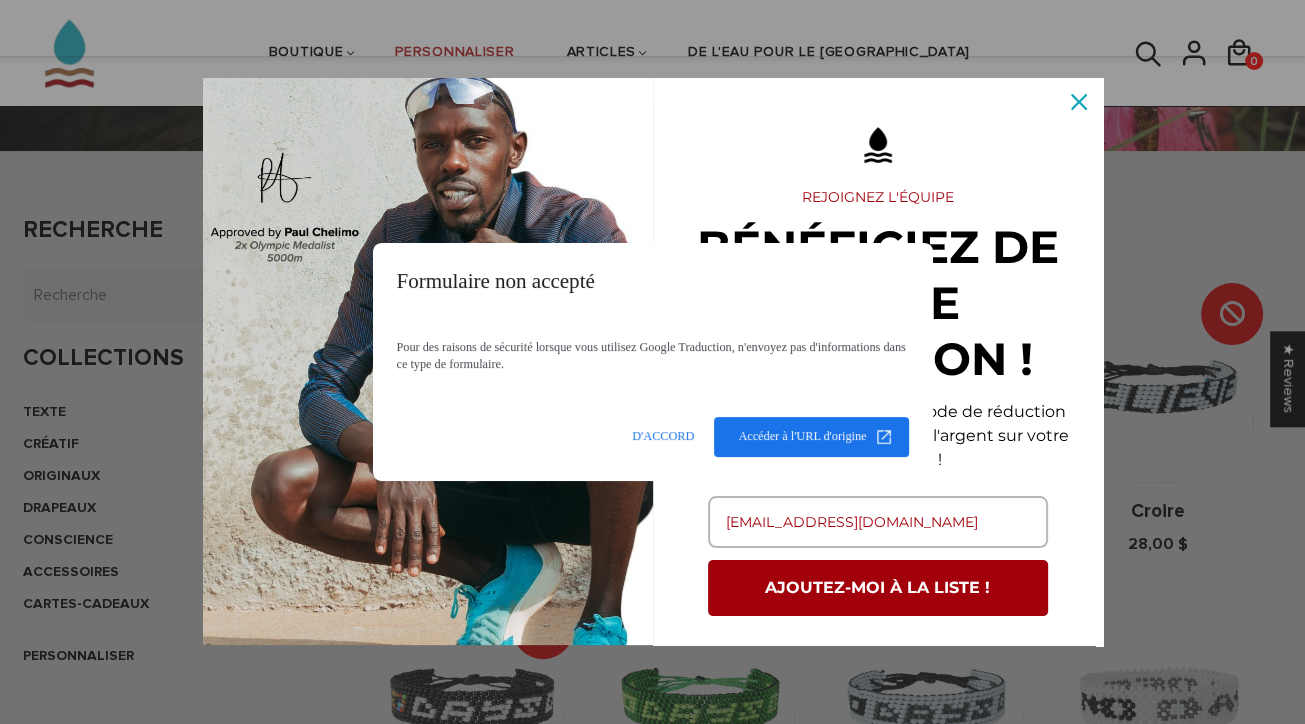 click on "Expédition rapide. Garantie 1 an.   Expédition rapide. Garantie 1 an.
BOUTIQUE
BRACELETS
TEXTE   Un carburant inspirant pour une croissance maximale.
CRÉATIF   Cliquez et voyez par vous-même.
ORIGINAUX   Élégant, subtil et stylé.
CONSCIENCE   La mode rencontre le symbolisme.
DRAPEAUX   Là où tout a commencé : [PERSON_NAME] du [GEOGRAPHIC_DATA].
AUTRE
ÉTÉ 25       VENTE" at bounding box center (652, 1055) 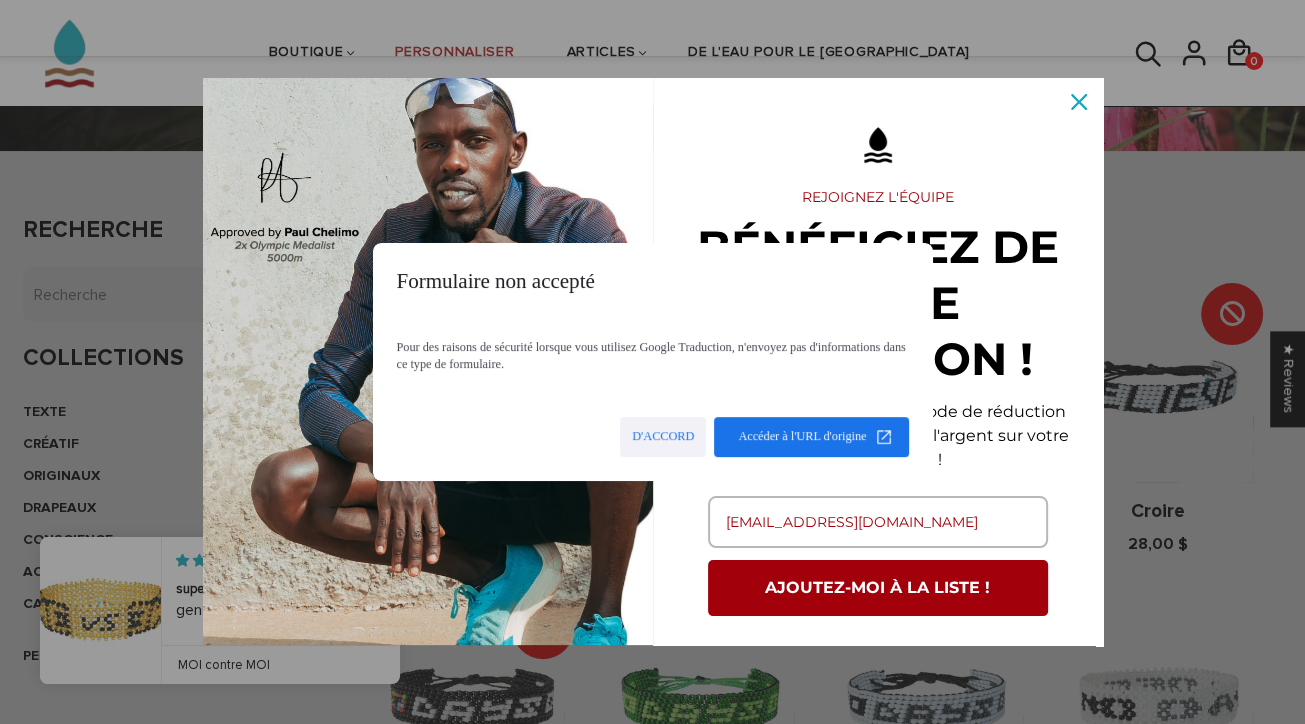 click at bounding box center (663, 437) 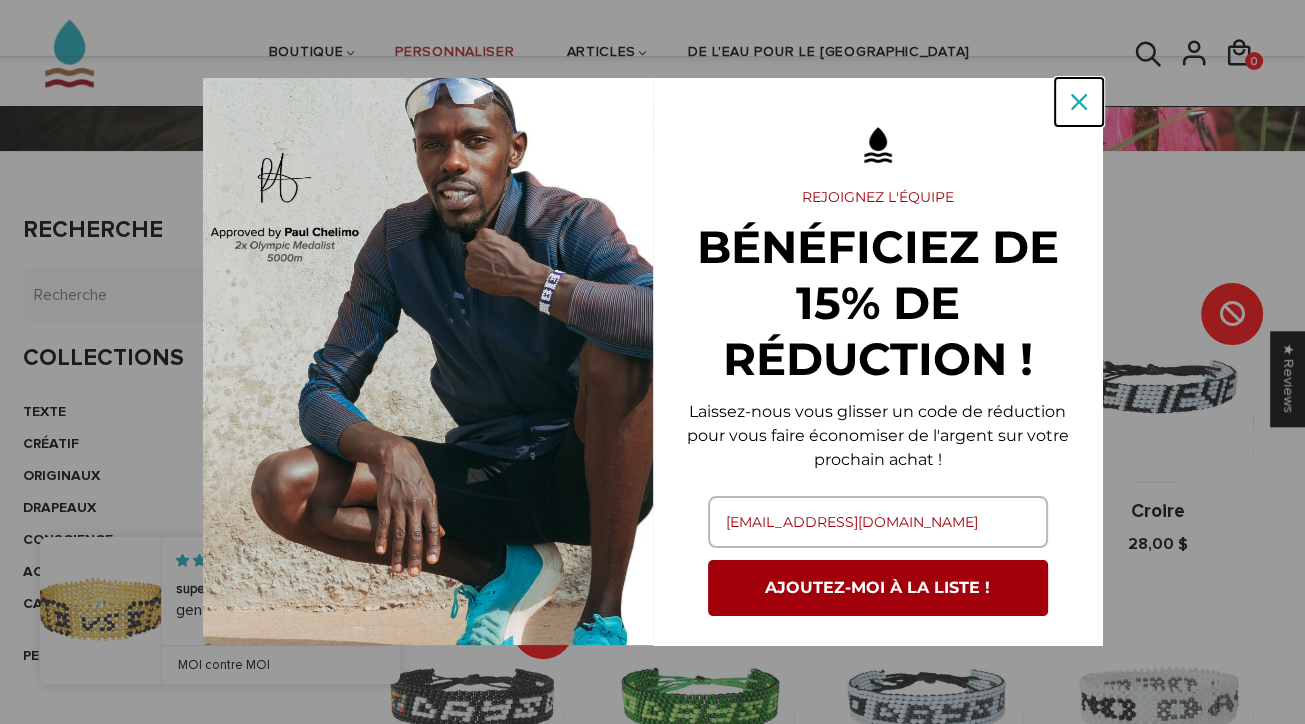click at bounding box center (1079, 102) 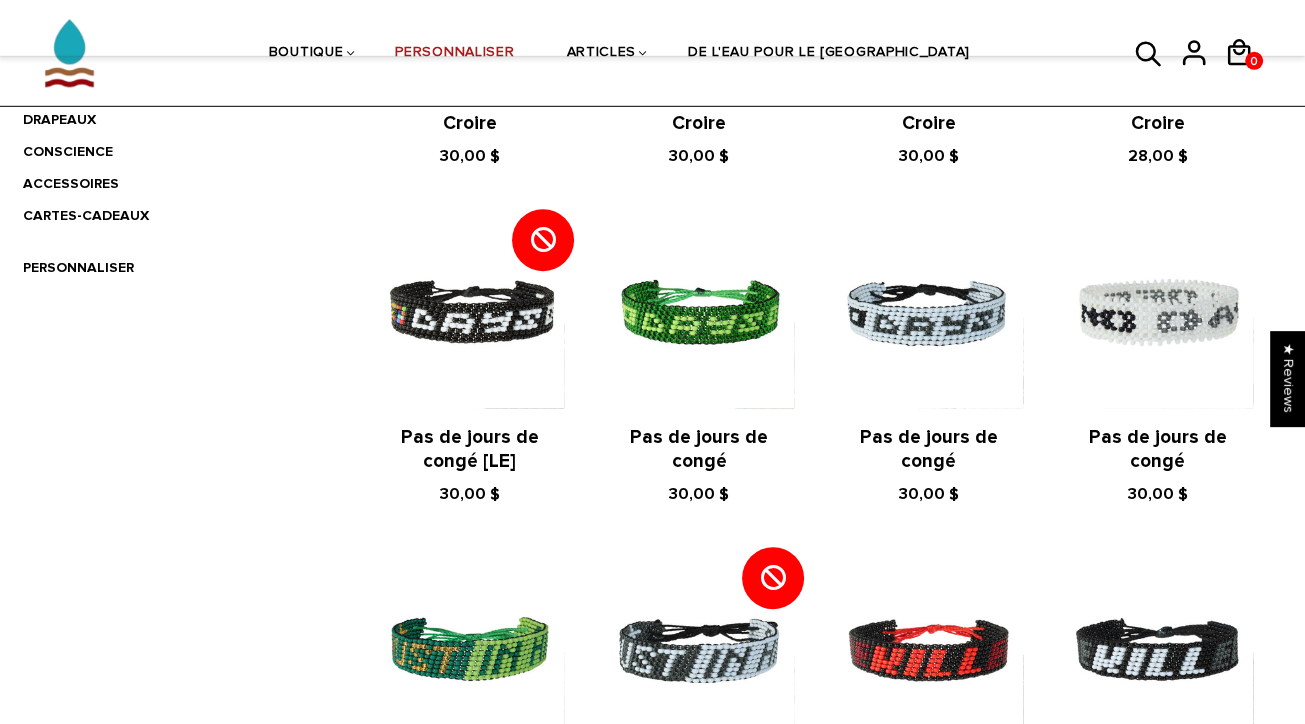 scroll, scrollTop: 580, scrollLeft: 0, axis: vertical 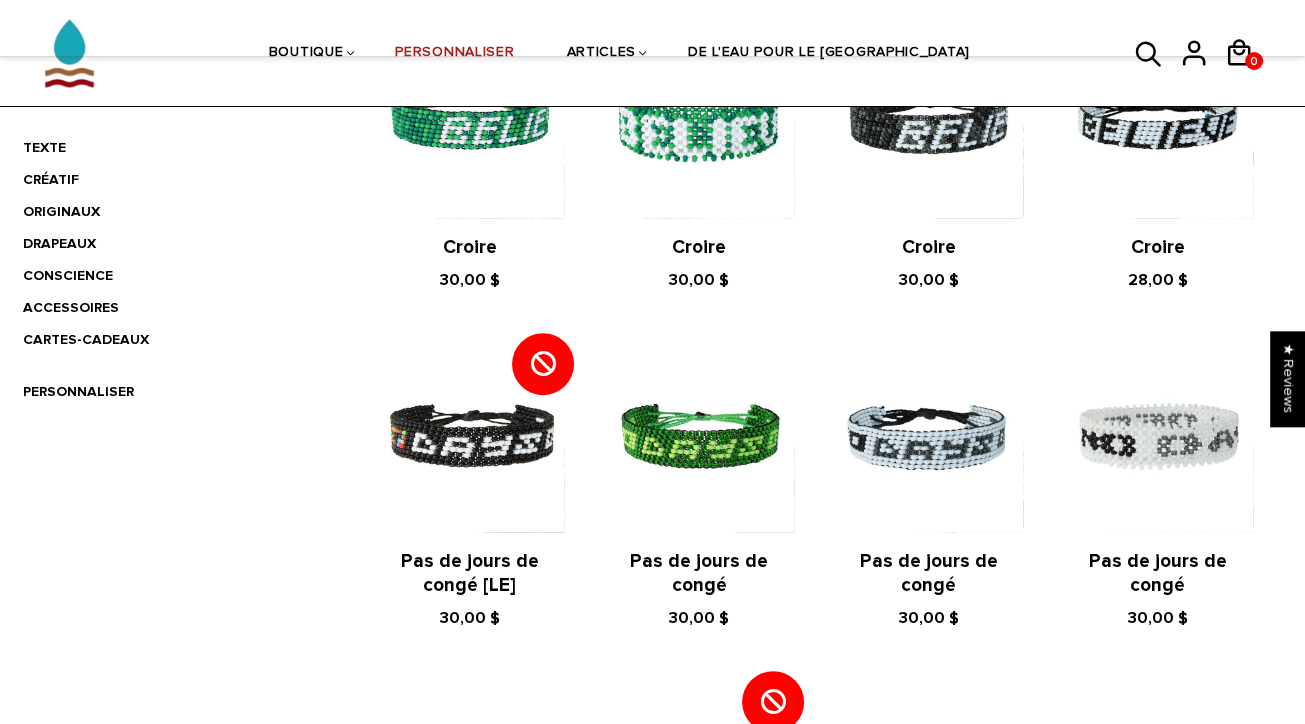 click on "ORIGINAUX" at bounding box center (169, 212) 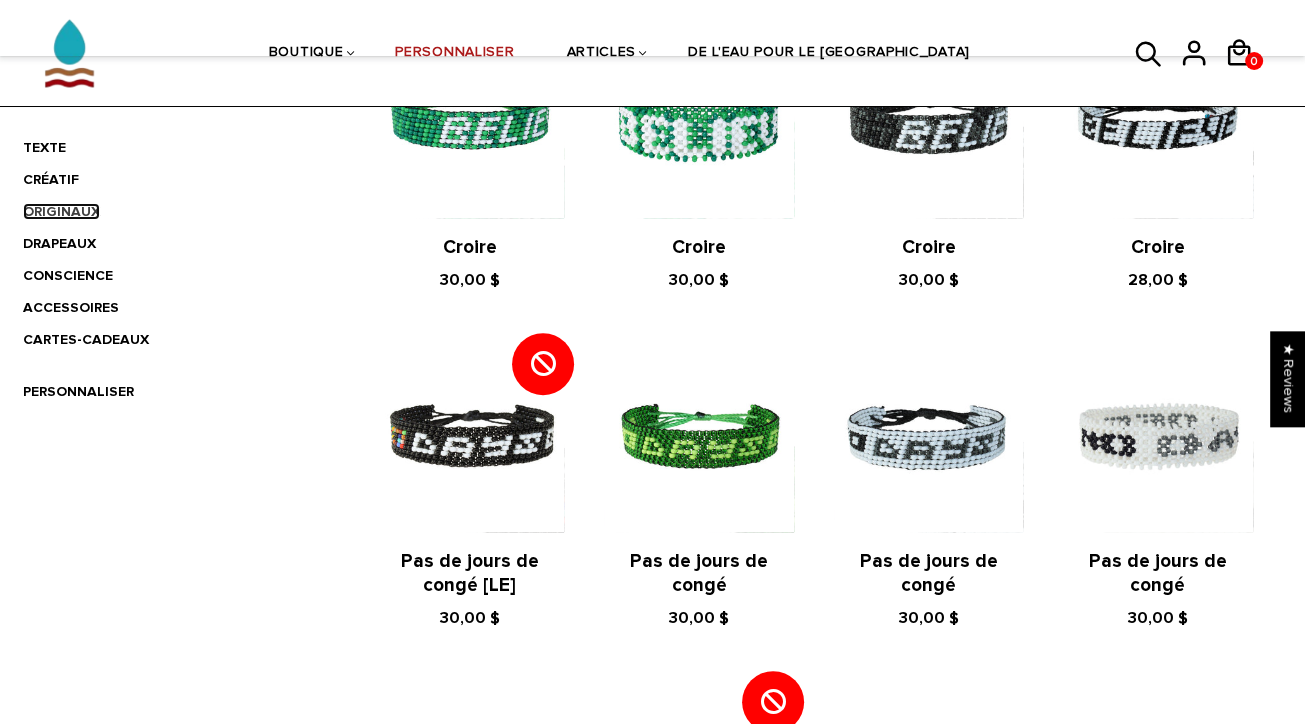 click on "ORIGINAUX" at bounding box center (61, 211) 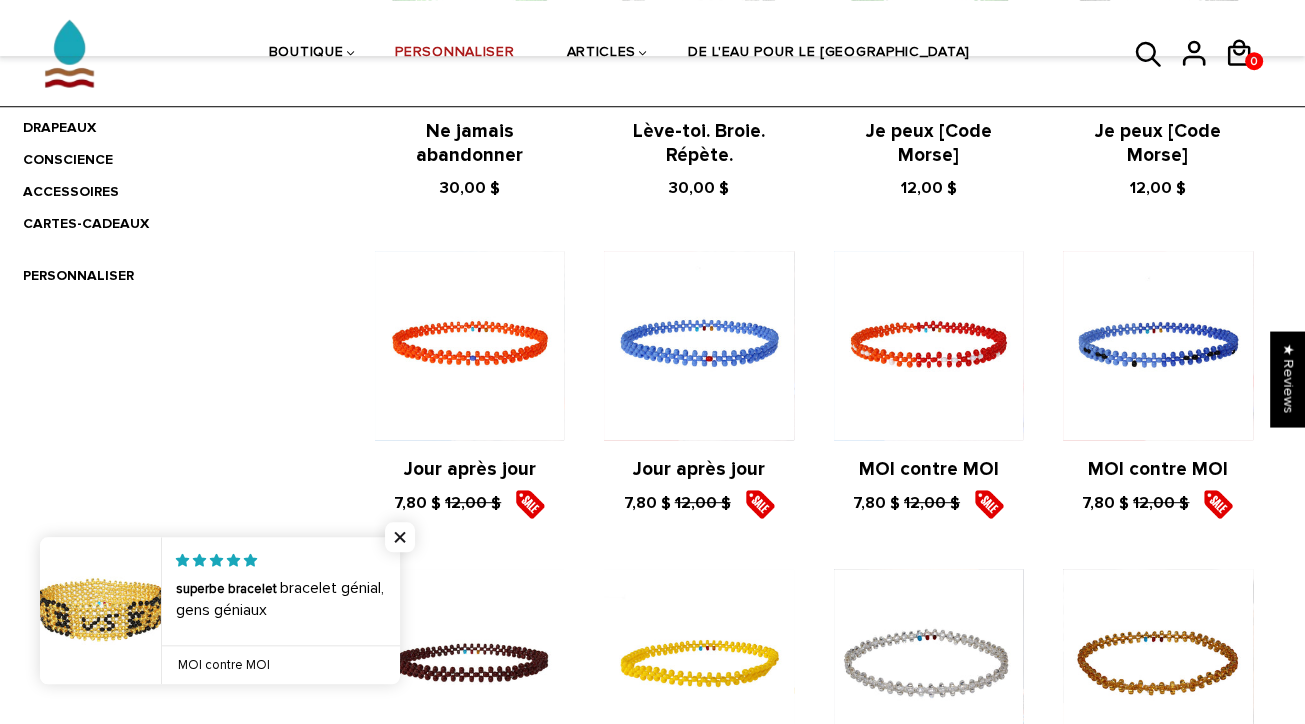scroll, scrollTop: 686, scrollLeft: 0, axis: vertical 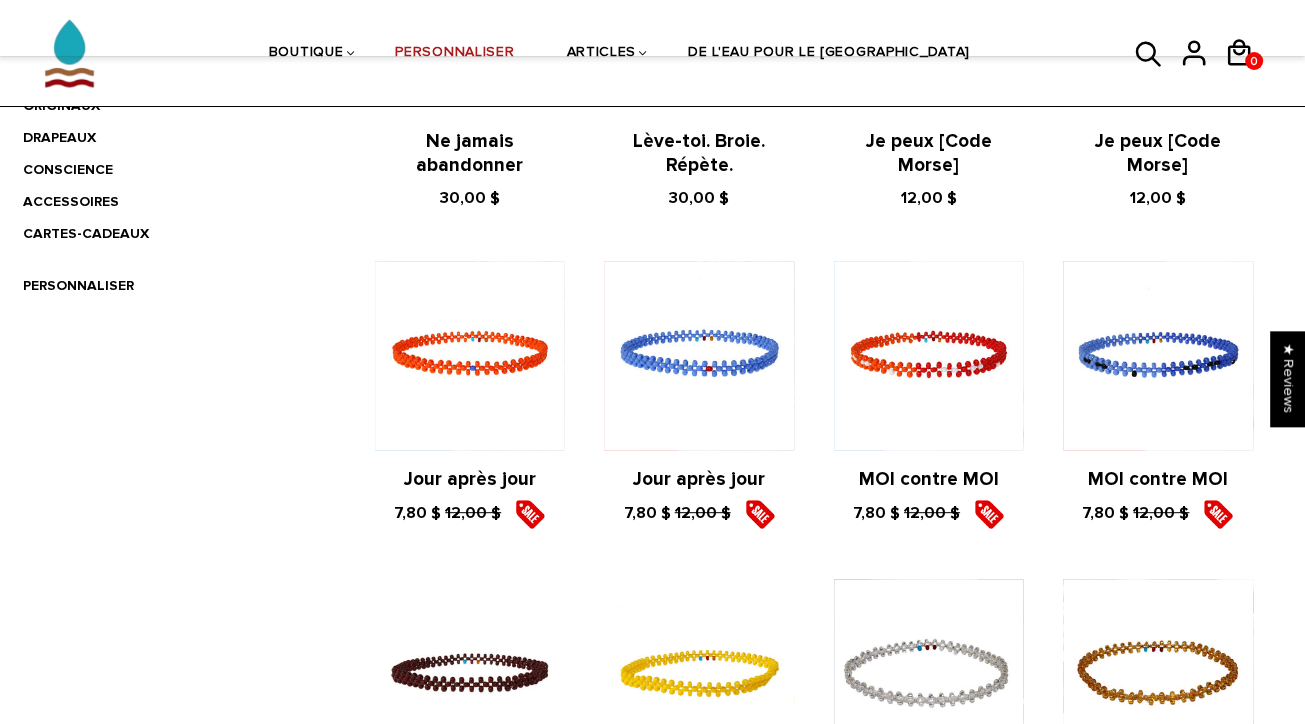 drag, startPoint x: 0, startPoint y: 0, endPoint x: -127, endPoint y: 455, distance: 472.39178 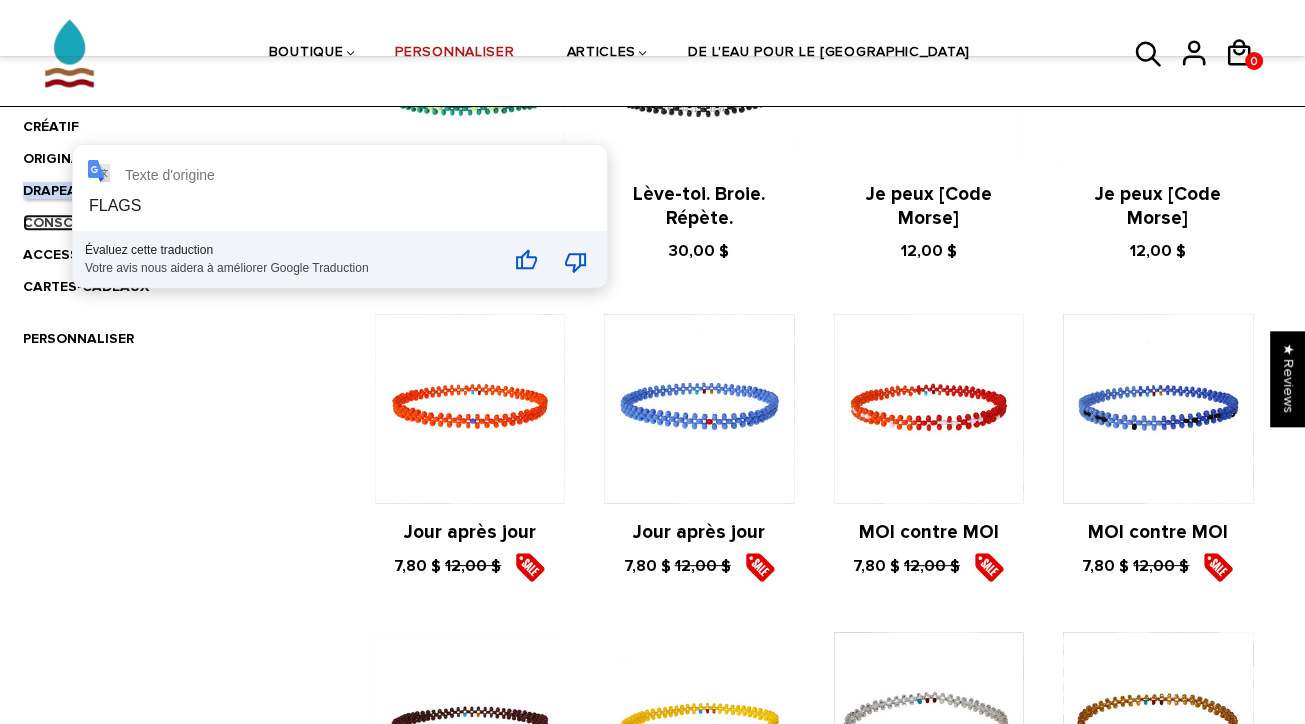 click on "CONSCIENCE" at bounding box center (68, 222) 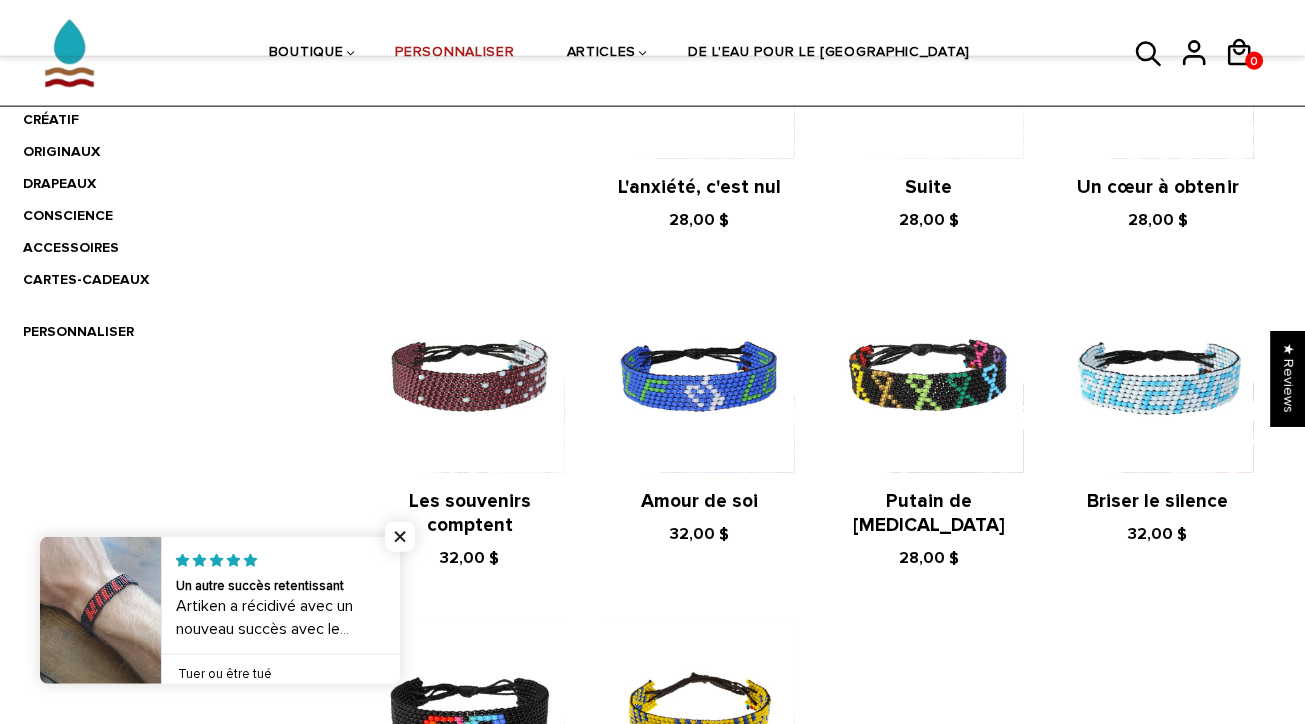 scroll, scrollTop: 633, scrollLeft: 0, axis: vertical 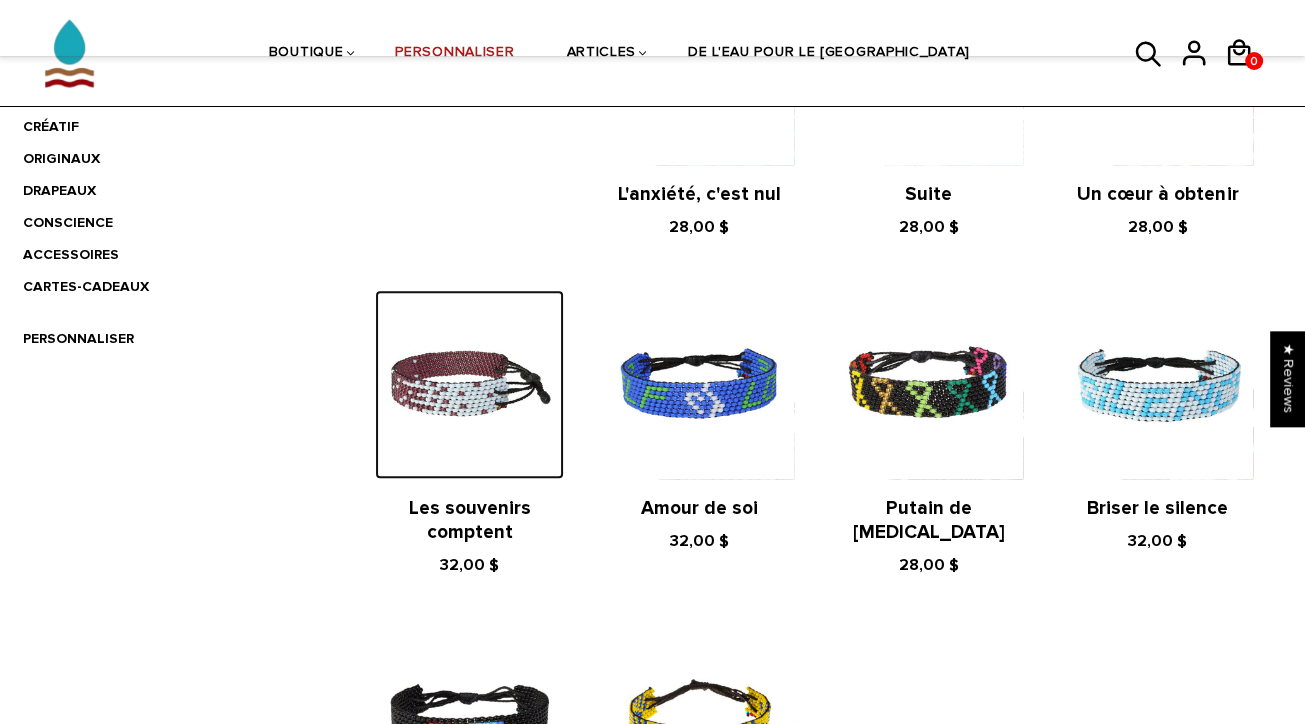 click at bounding box center [469, 384] 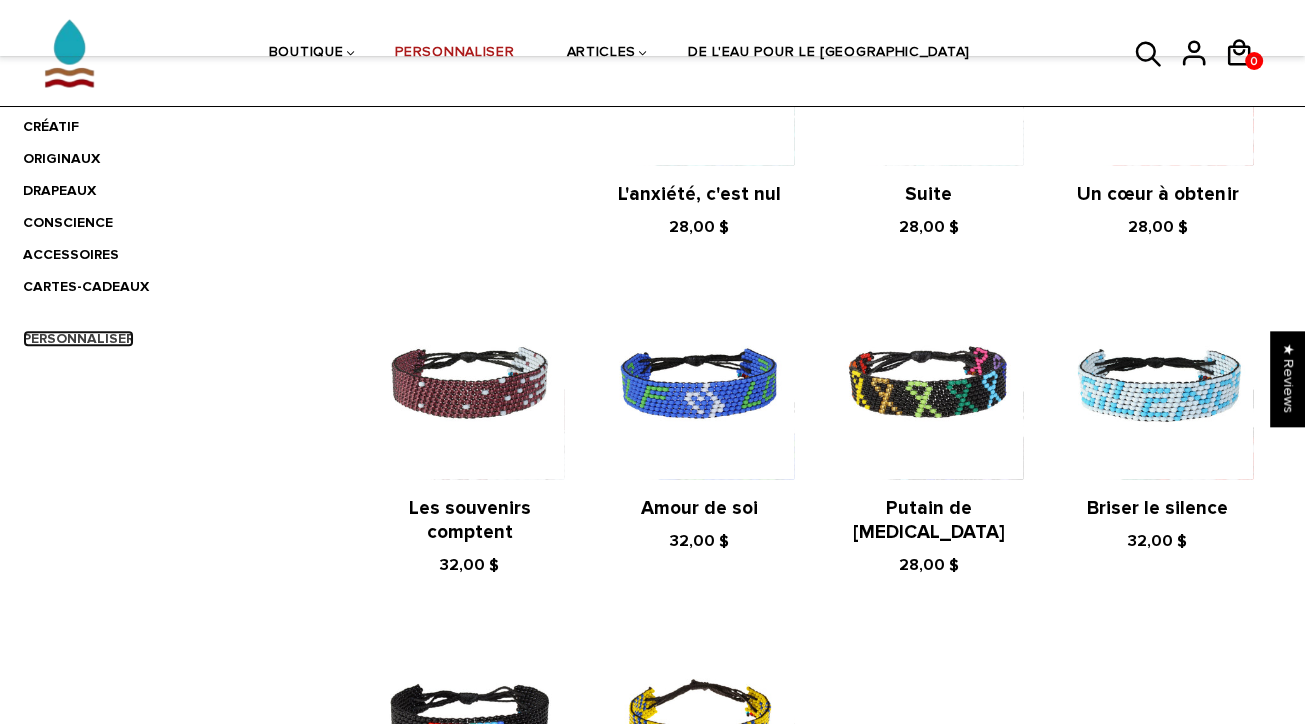 click on "PERSONNALISER" at bounding box center (78, 338) 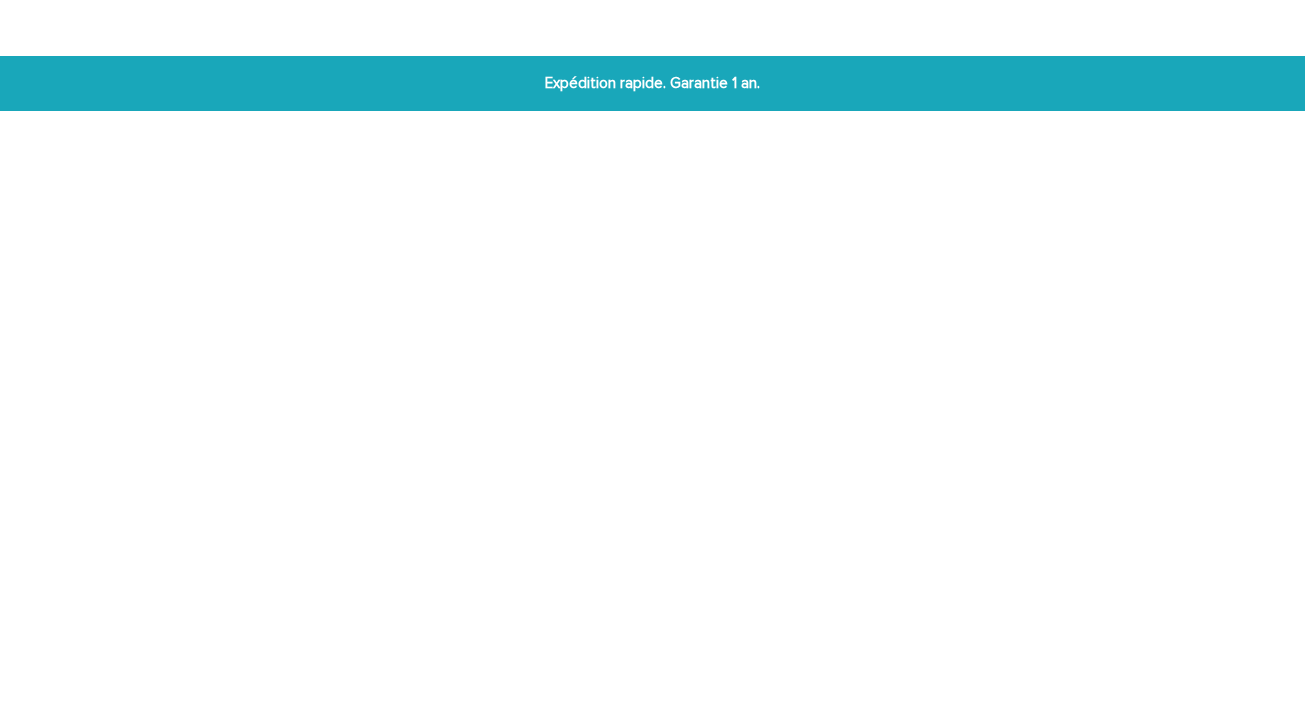 scroll, scrollTop: 0, scrollLeft: 0, axis: both 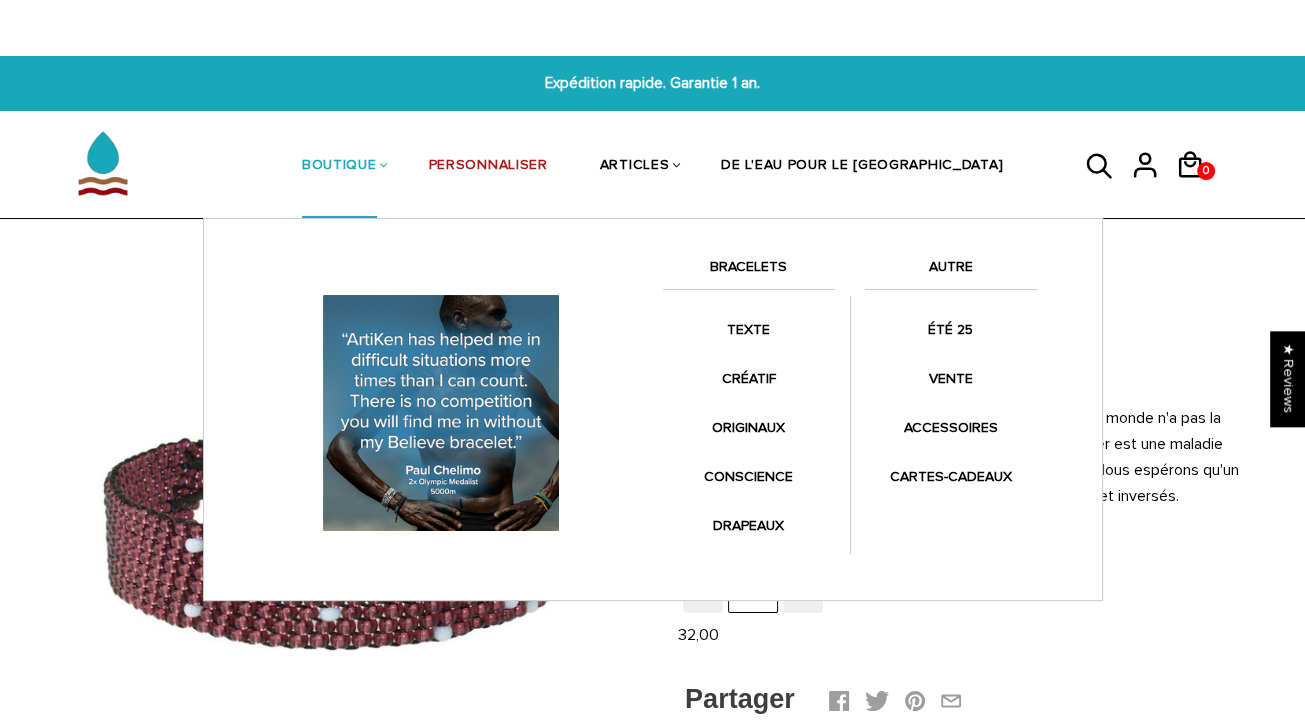 click on "Expédition rapide. Garantie 1 an.   Expédition rapide. Garantie 1 an.
BOUTIQUE
BRACELETS
TEXTE   Un carburant inspirant pour une croissance maximale.
CRÉATIF   Cliquez et voyez par vous-même.
ORIGINAUX   Élégant, subtil et stylé.
CONSCIENCE   La mode rencontre le symbolisme.
DRAPEAUX   Là où tout a commencé : [PERSON_NAME] du [GEOGRAPHIC_DATA].
AUTRE
ÉTÉ 25       VENTE" at bounding box center (652, 872) 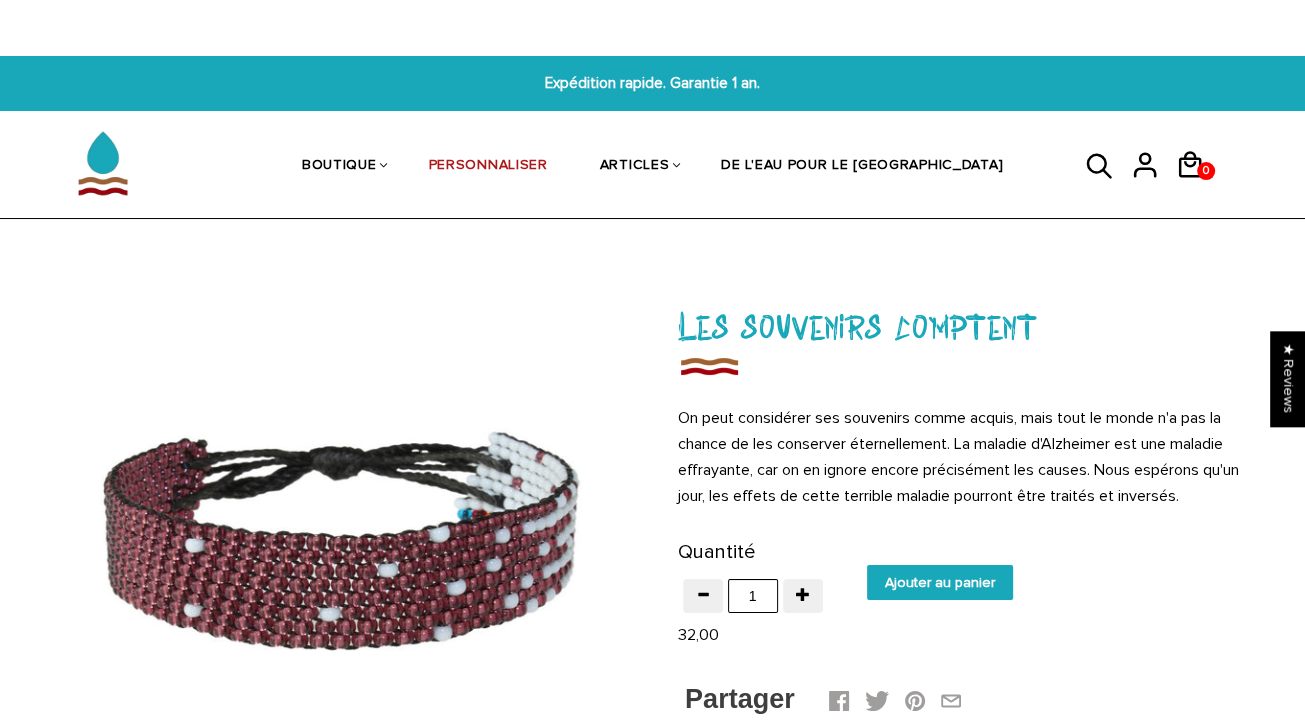 click on "On peut considérer ses souvenirs comme acquis, mais tout le monde n'a pas la chance de les conserver éternellement. La maladie d'Alzheimer est une maladie effrayante, car on en ignore encore précisément les causes. Nous espérons qu'un jour, les effets de cette terrible maladie pourront être traités et inversés." at bounding box center (653, 595) 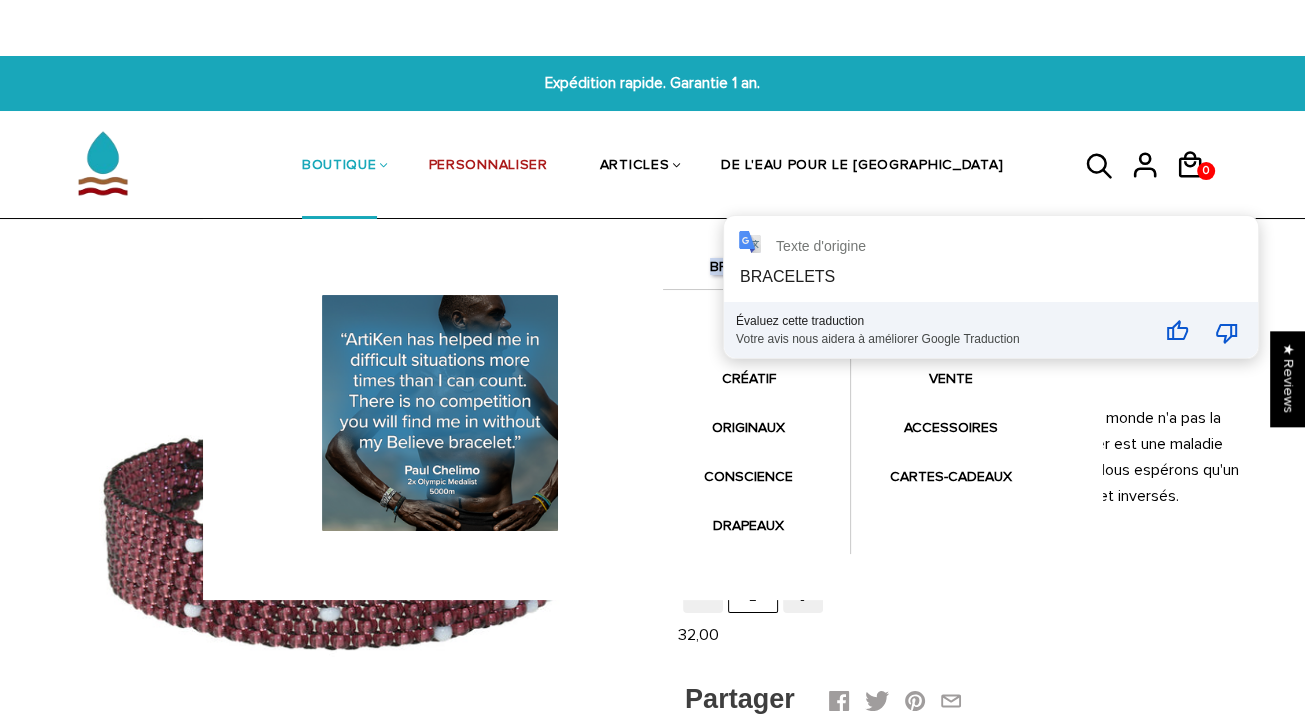 click on "Texte d'origine BRACELETS Évaluez cette traduction Votre avis nous aidera à améliorer Google Traduction en fr BRACELETS BRACELETS 0" at bounding box center (991, 287) 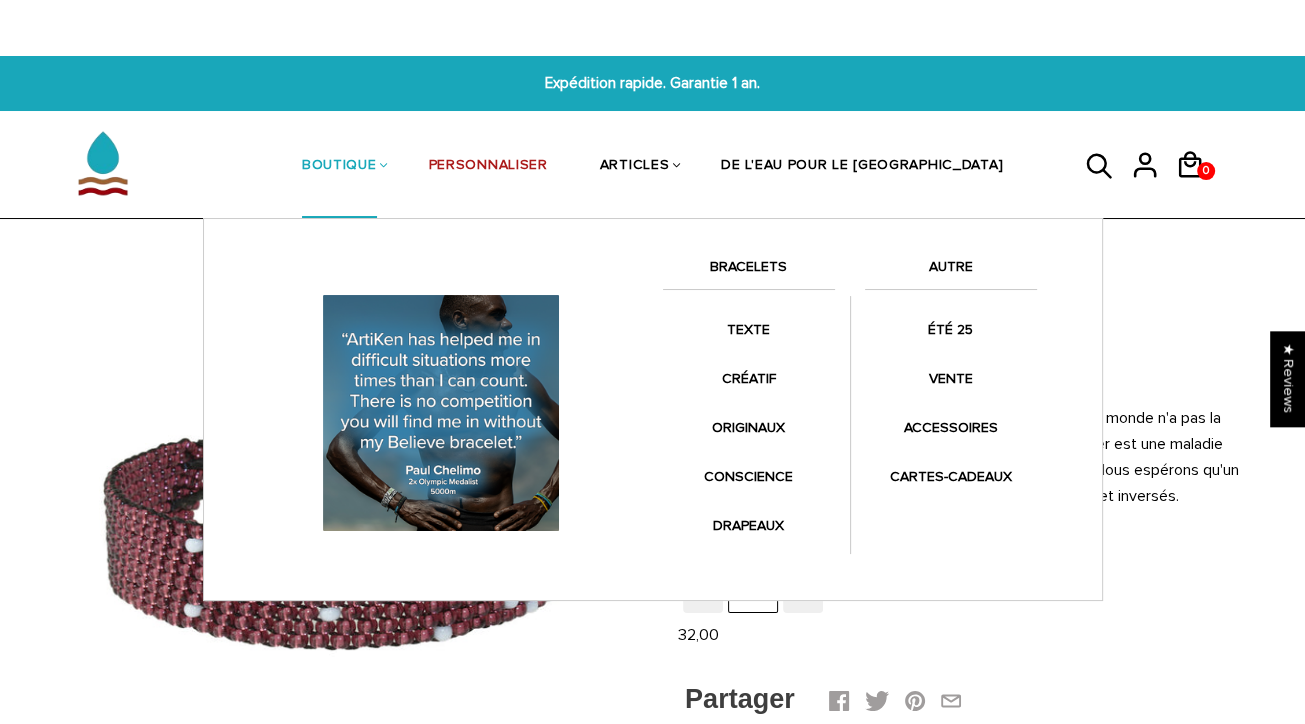 click on "Expédition rapide. Garantie 1 an.   Expédition rapide. Garantie 1 an.
BOUTIQUE
BRACELETS
TEXTE   Un carburant inspirant pour une croissance maximale.
CRÉATIF   Cliquez et voyez par vous-même.
ORIGINAUX   Élégant, subtil et stylé.
CONSCIENCE   La mode rencontre le symbolisme.
DRAPEAUX   Là où tout a commencé : [PERSON_NAME] du [GEOGRAPHIC_DATA].
AUTRE
ÉTÉ 25       VENTE" at bounding box center [652, 872] 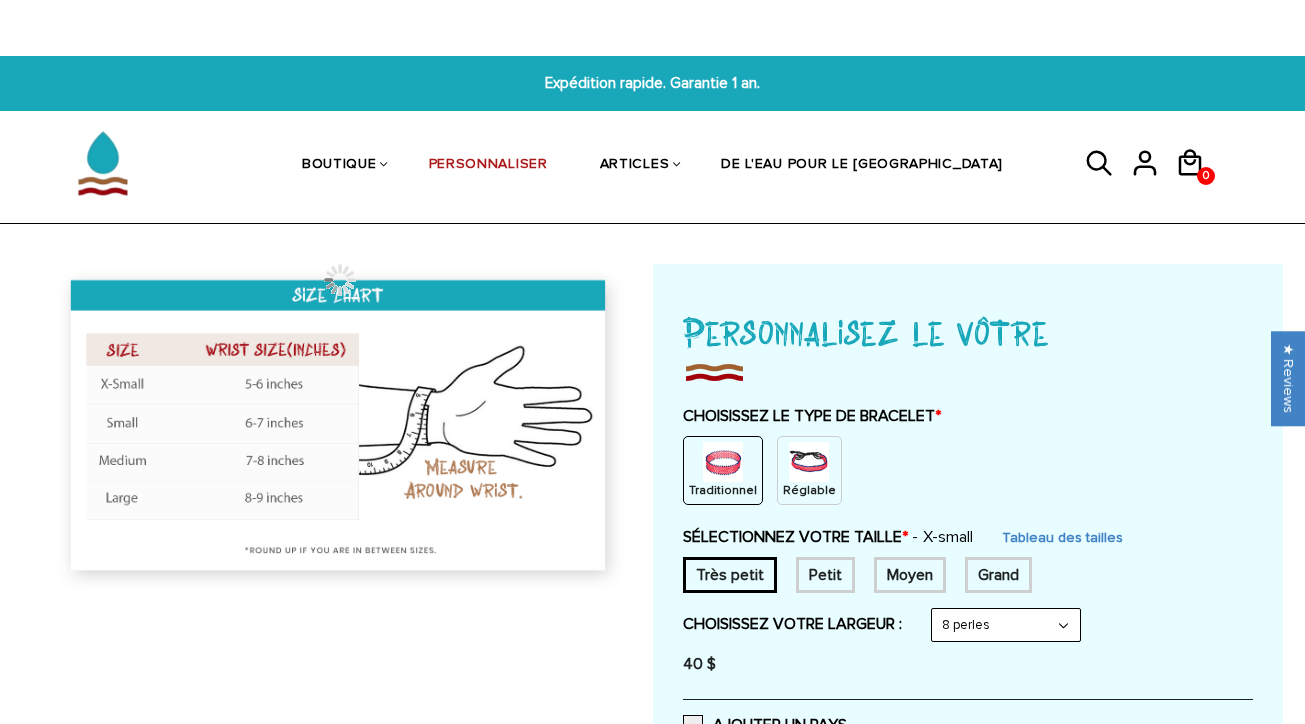 select 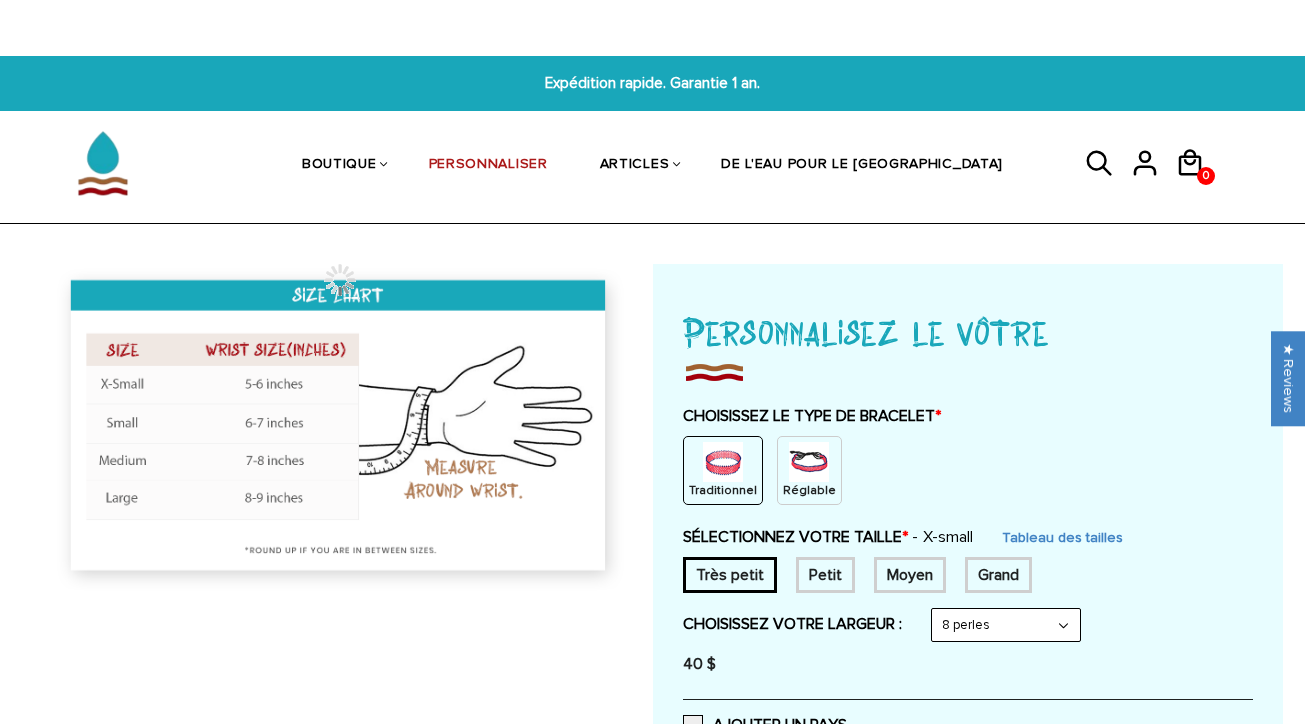 scroll, scrollTop: 0, scrollLeft: 0, axis: both 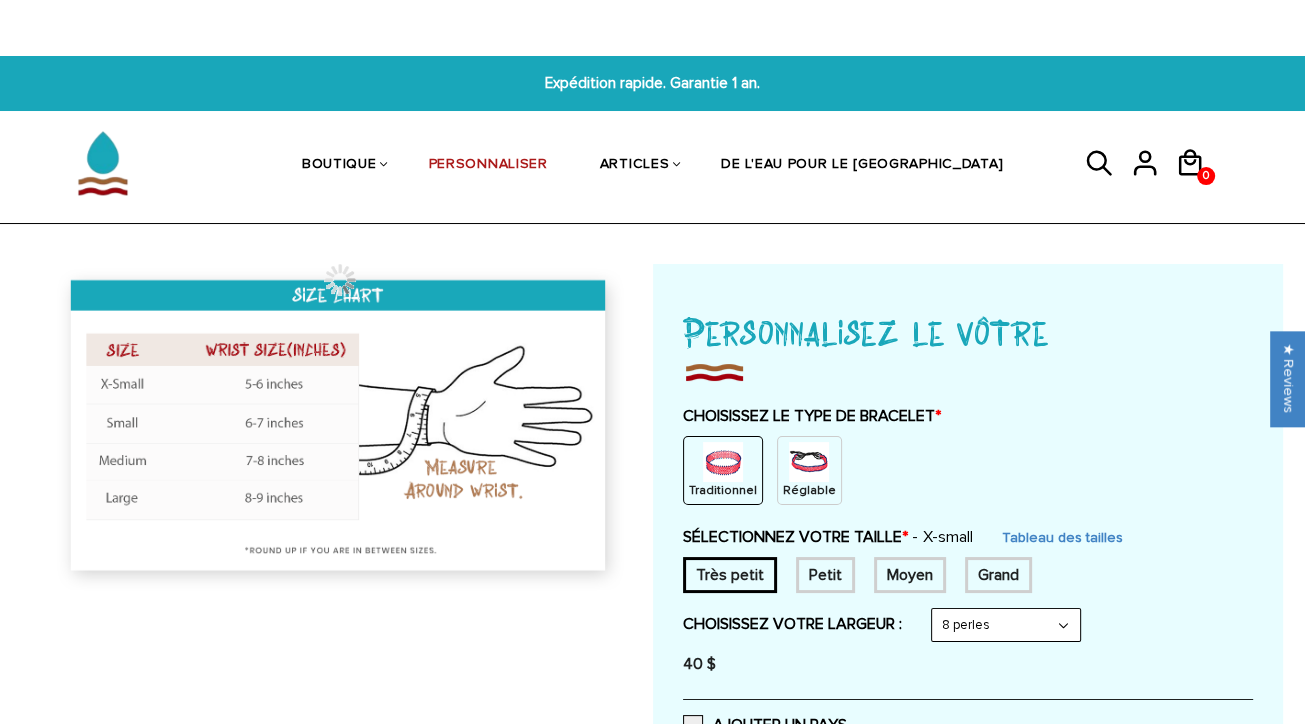 click at bounding box center (340, 430) 